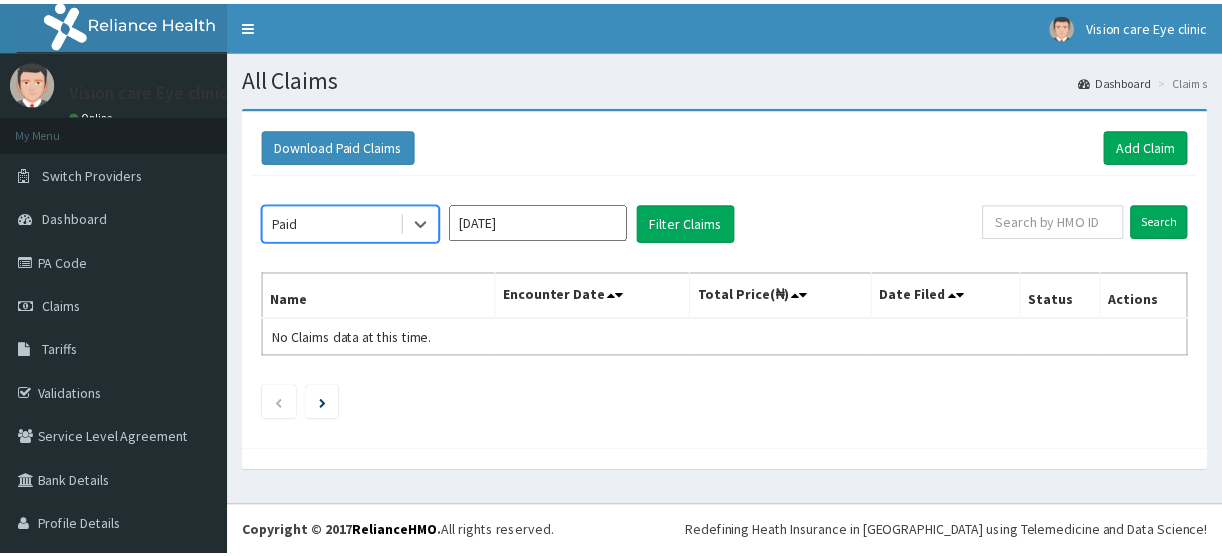scroll, scrollTop: 0, scrollLeft: 0, axis: both 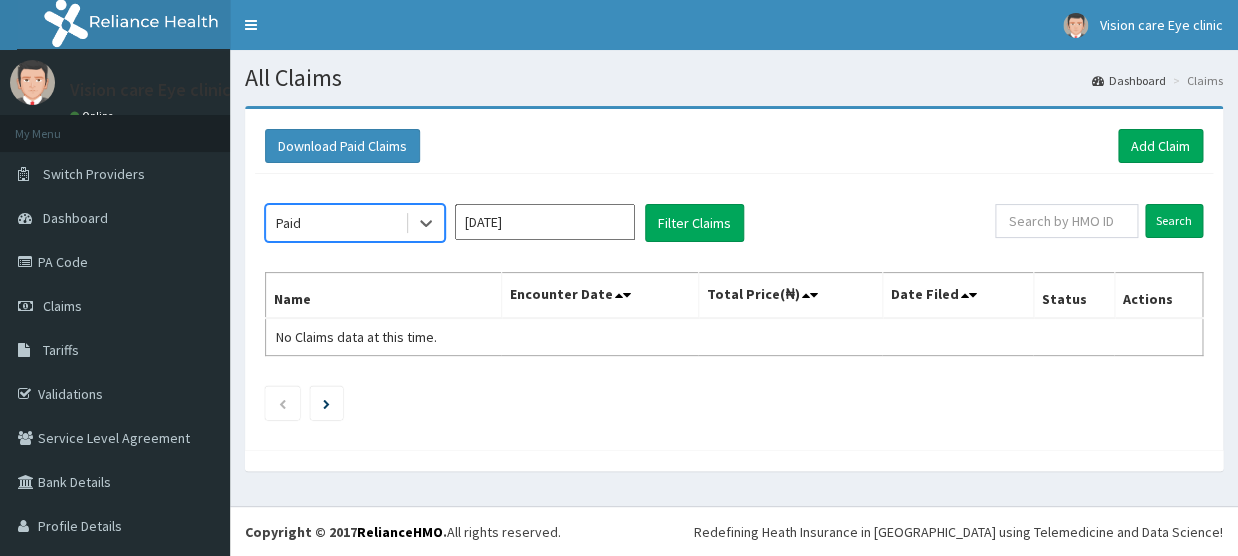 click on "Jul 2025" at bounding box center (545, 222) 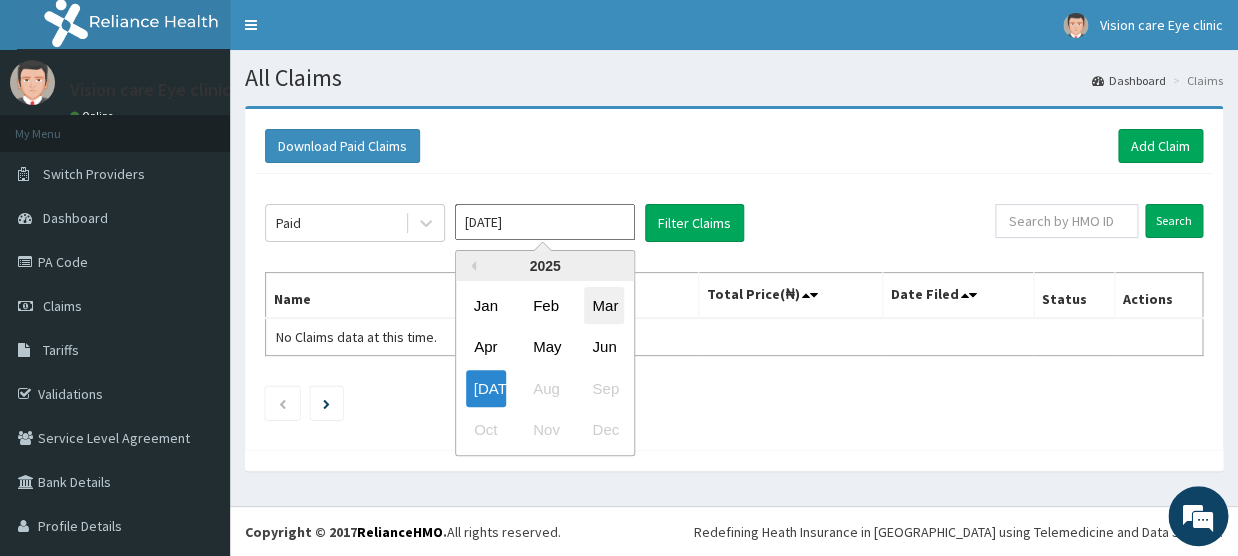 click on "Mar" at bounding box center (604, 305) 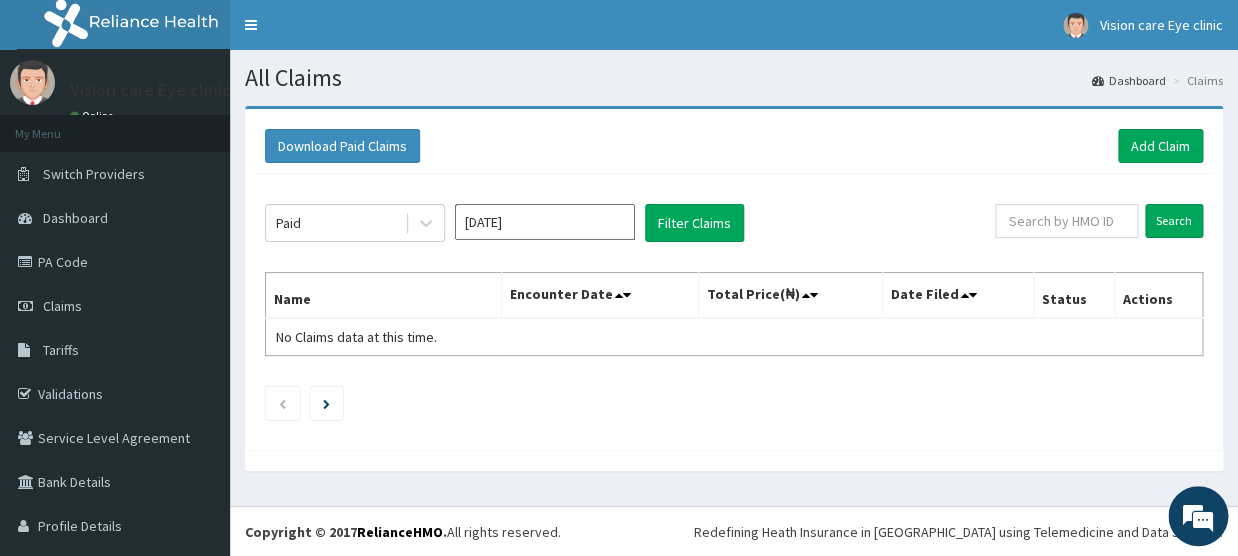 type on "Mar 2025" 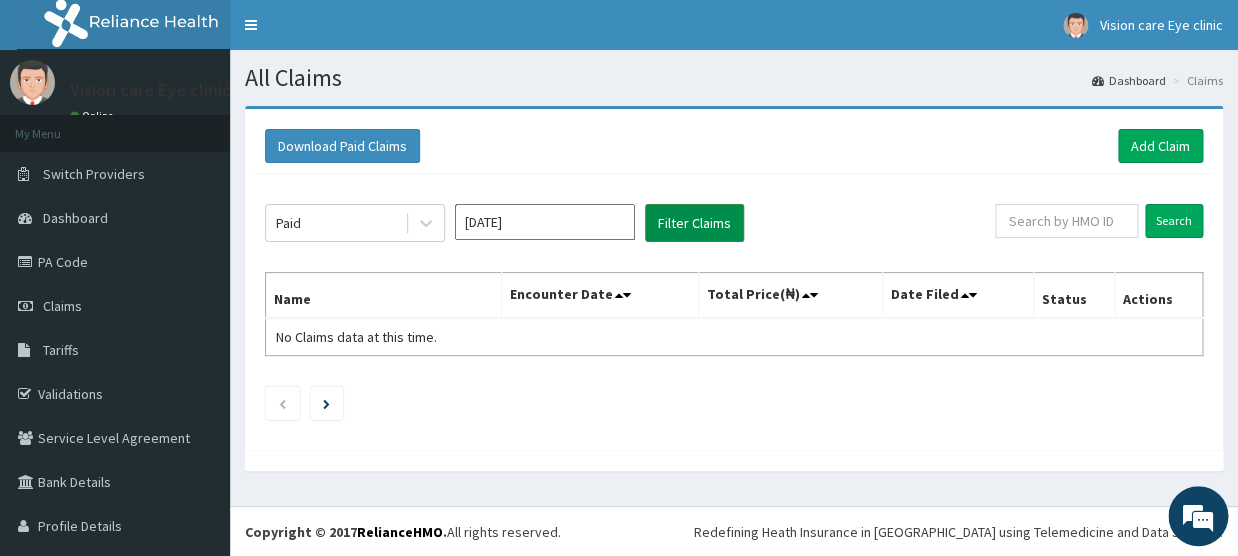 click on "Filter Claims" at bounding box center [694, 223] 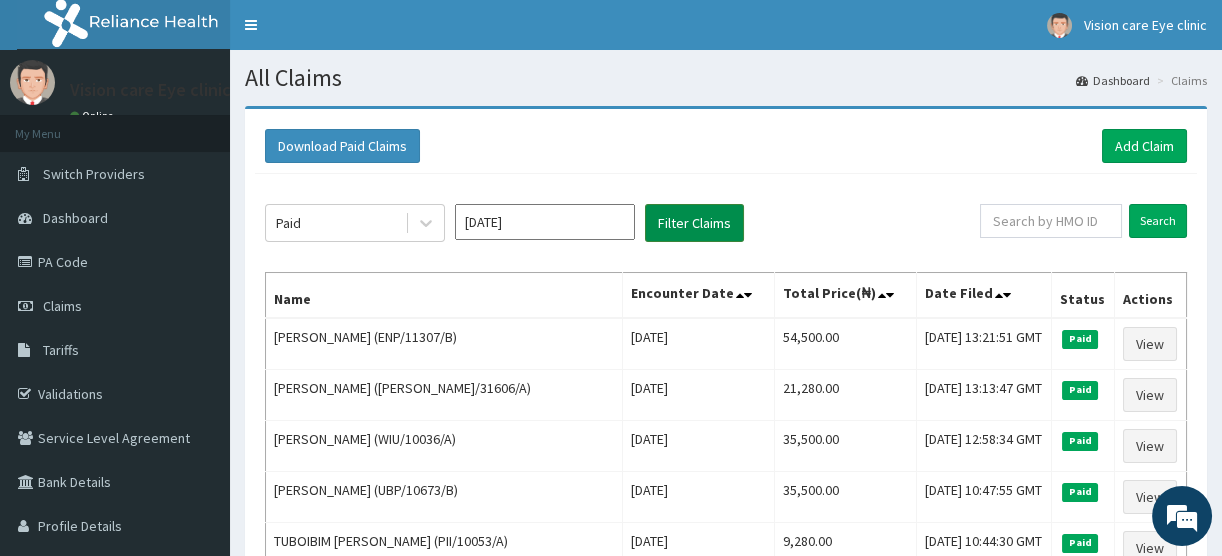 scroll, scrollTop: 0, scrollLeft: 0, axis: both 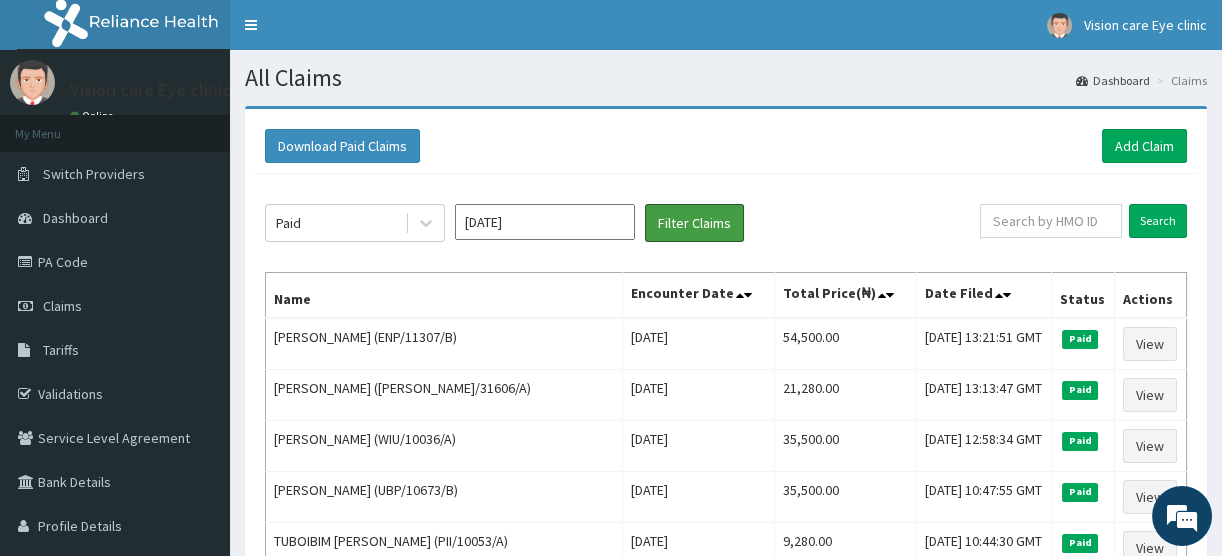type 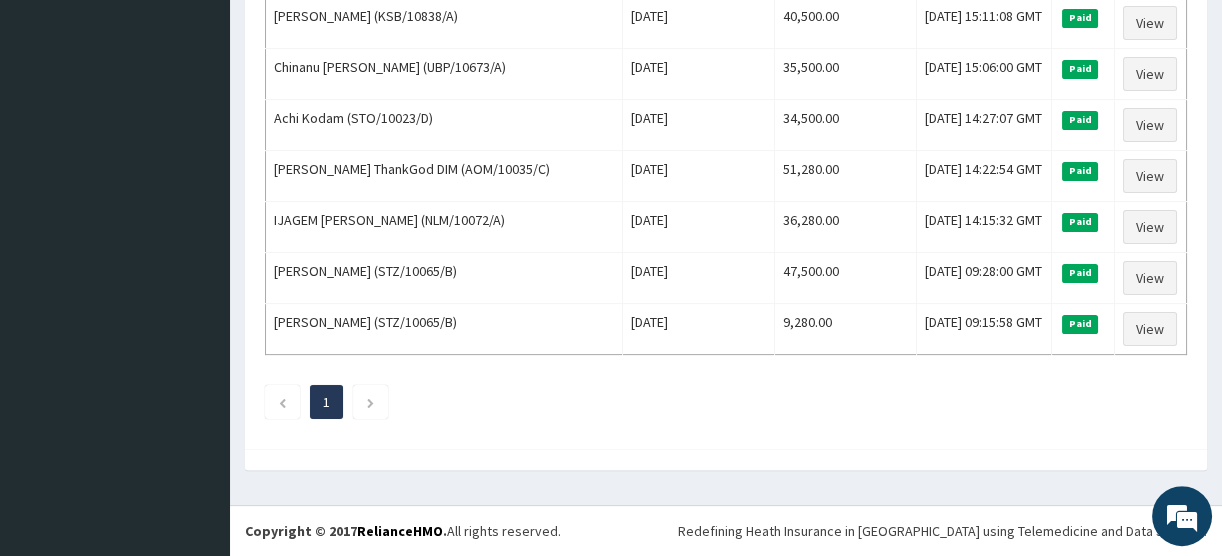 scroll, scrollTop: 1527, scrollLeft: 0, axis: vertical 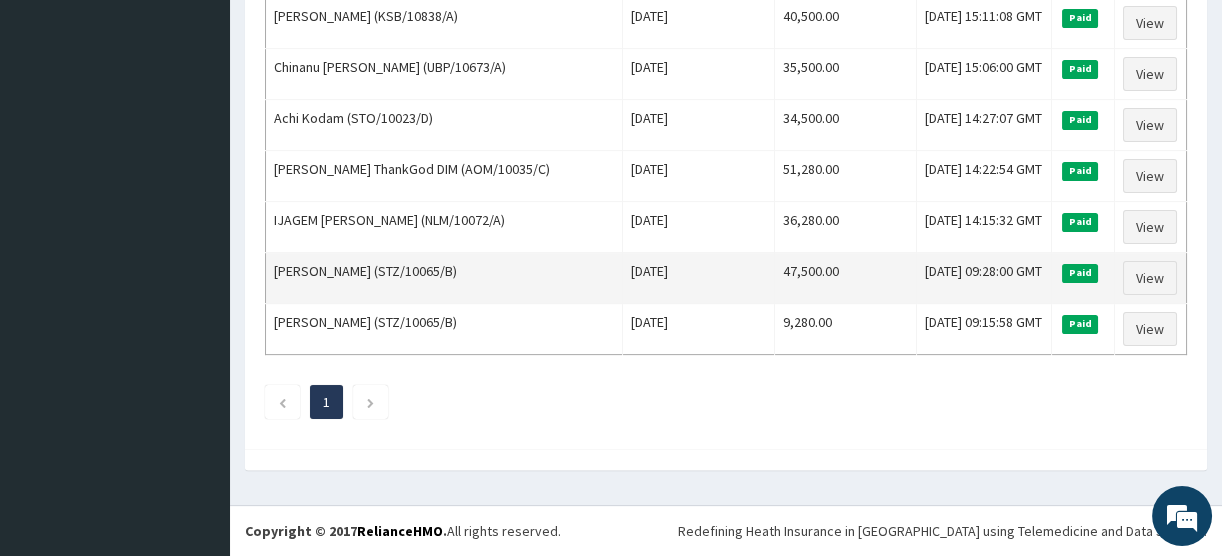 click on "47,500.00" at bounding box center (846, 278) 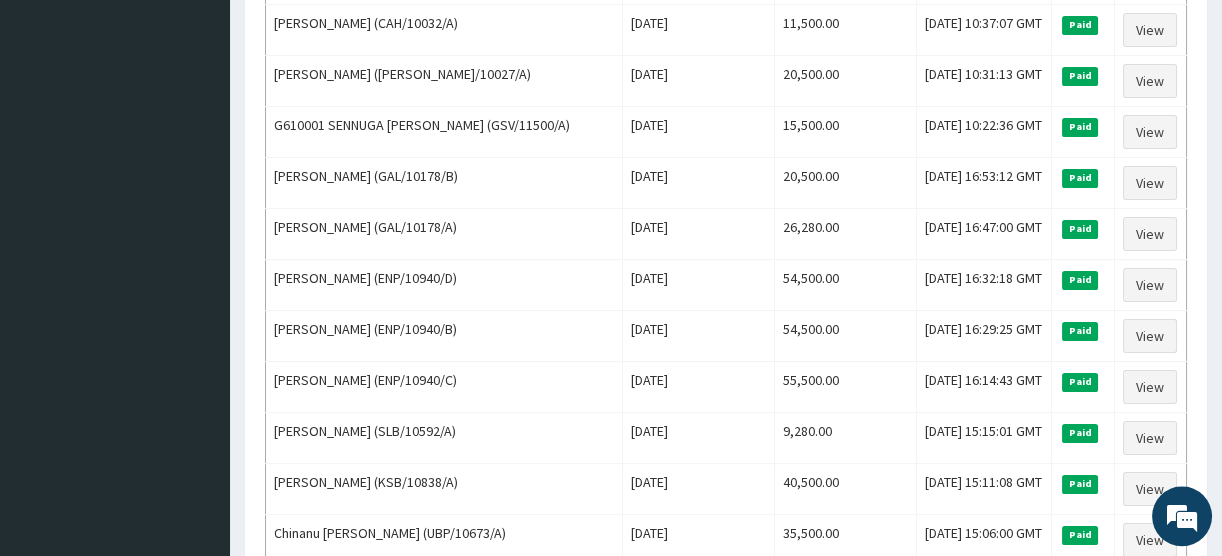 scroll, scrollTop: 922, scrollLeft: 0, axis: vertical 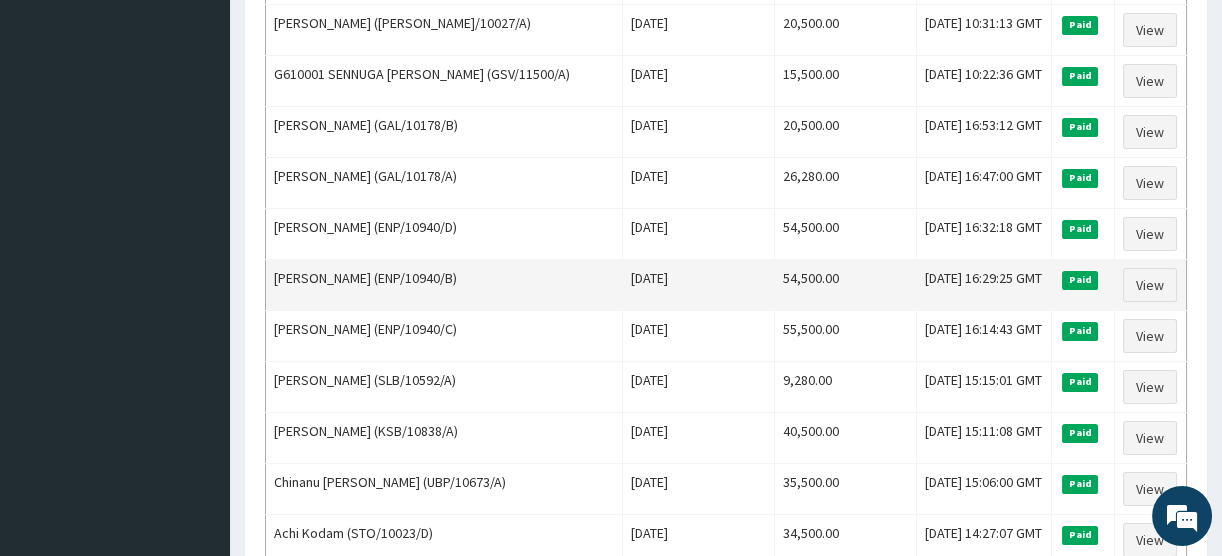 click on "Paid" at bounding box center [1080, 280] 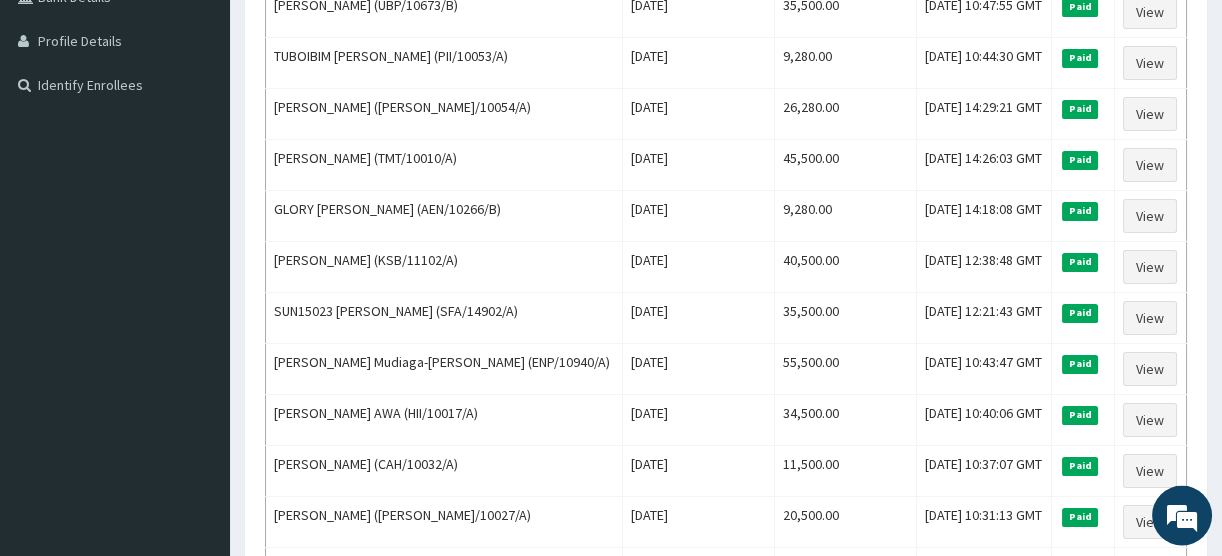 scroll, scrollTop: 482, scrollLeft: 0, axis: vertical 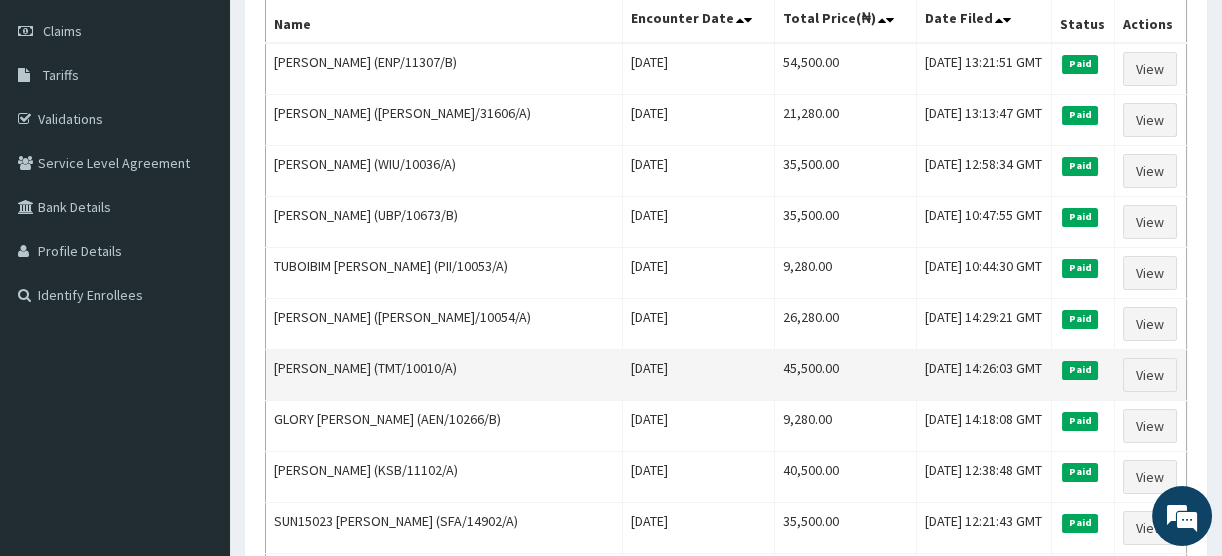 click on "45,500.00" at bounding box center [846, 375] 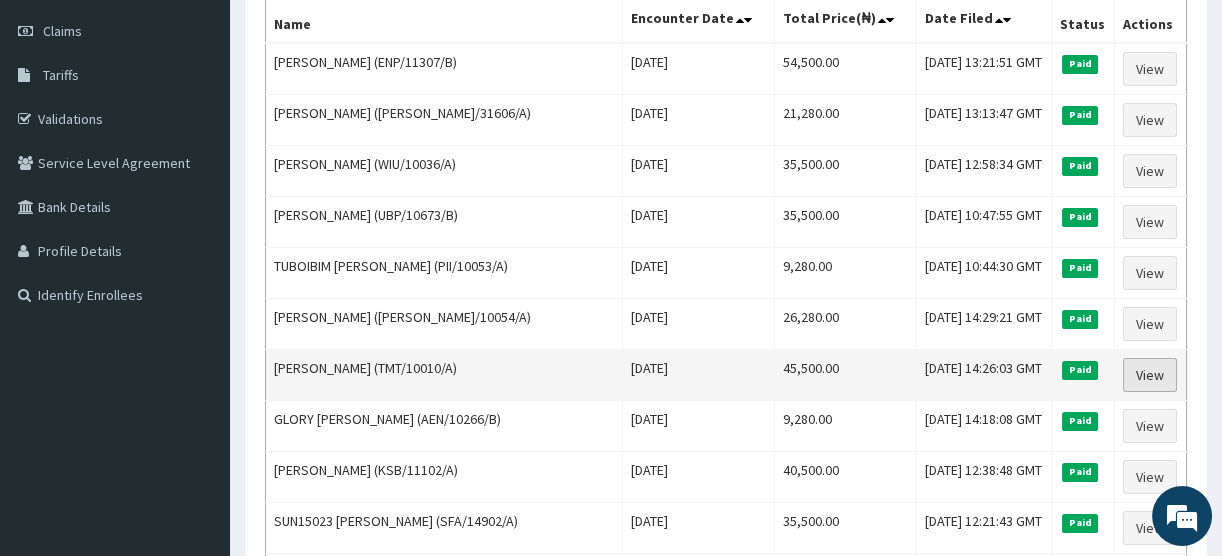 click on "View" at bounding box center (1150, 375) 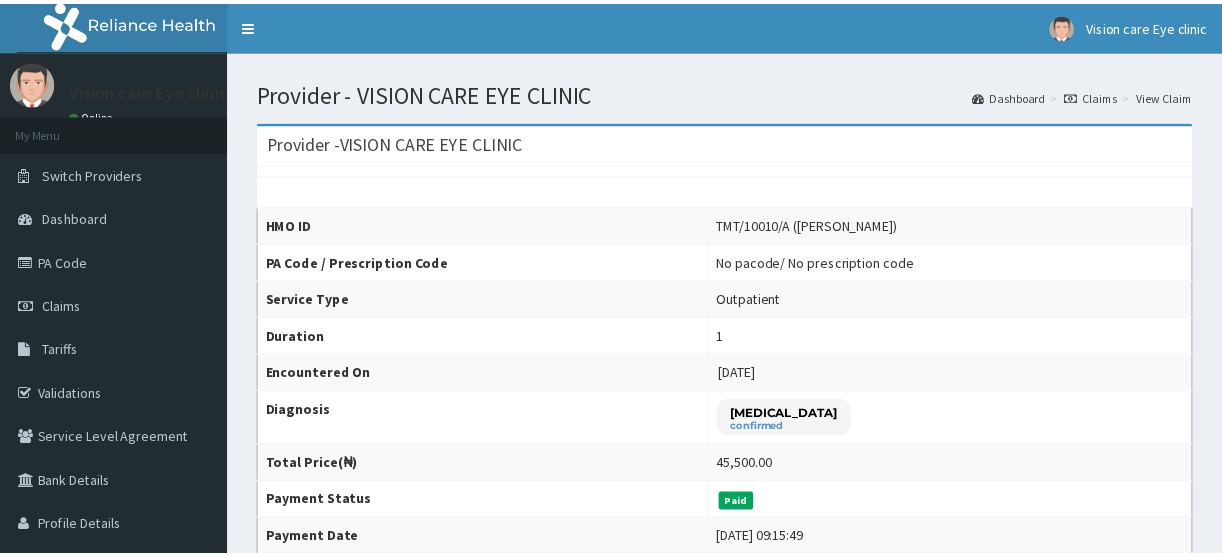 scroll, scrollTop: 0, scrollLeft: 0, axis: both 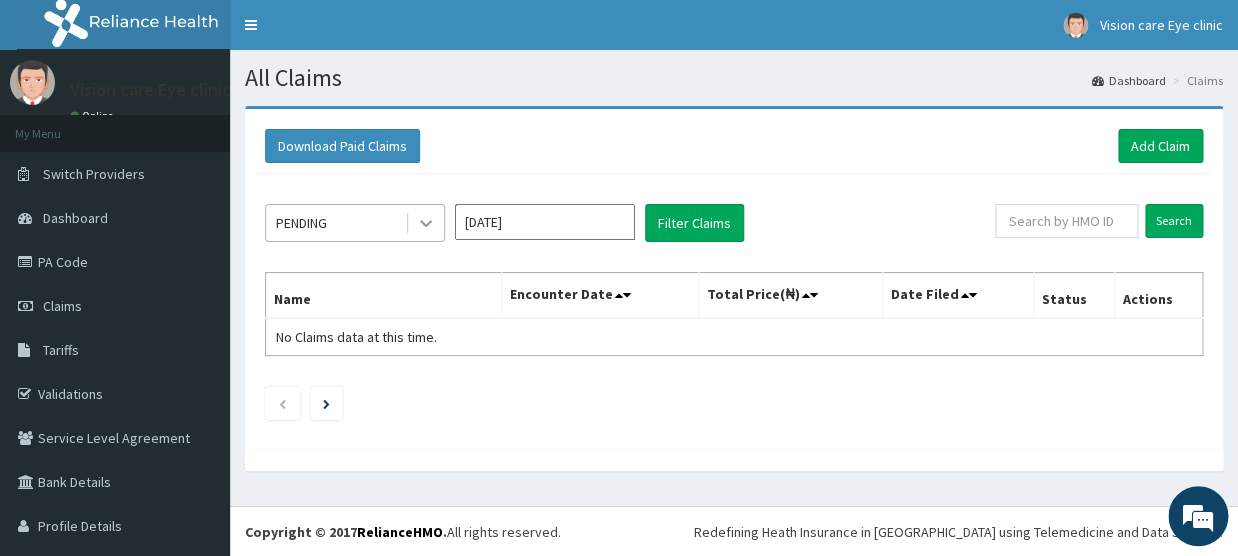 click 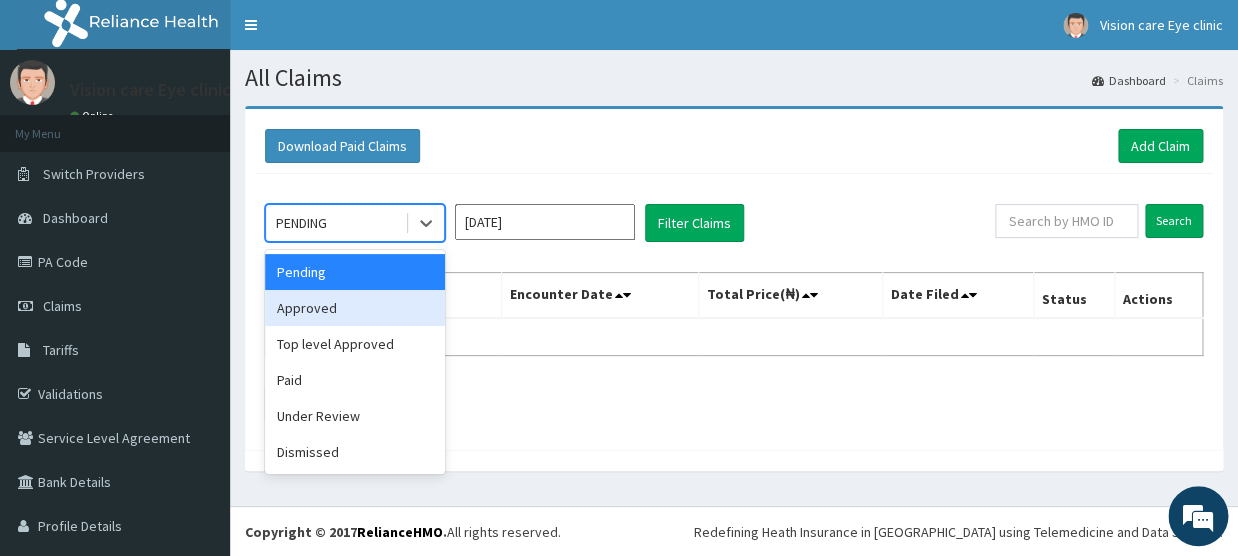 click on "Approved" at bounding box center (355, 308) 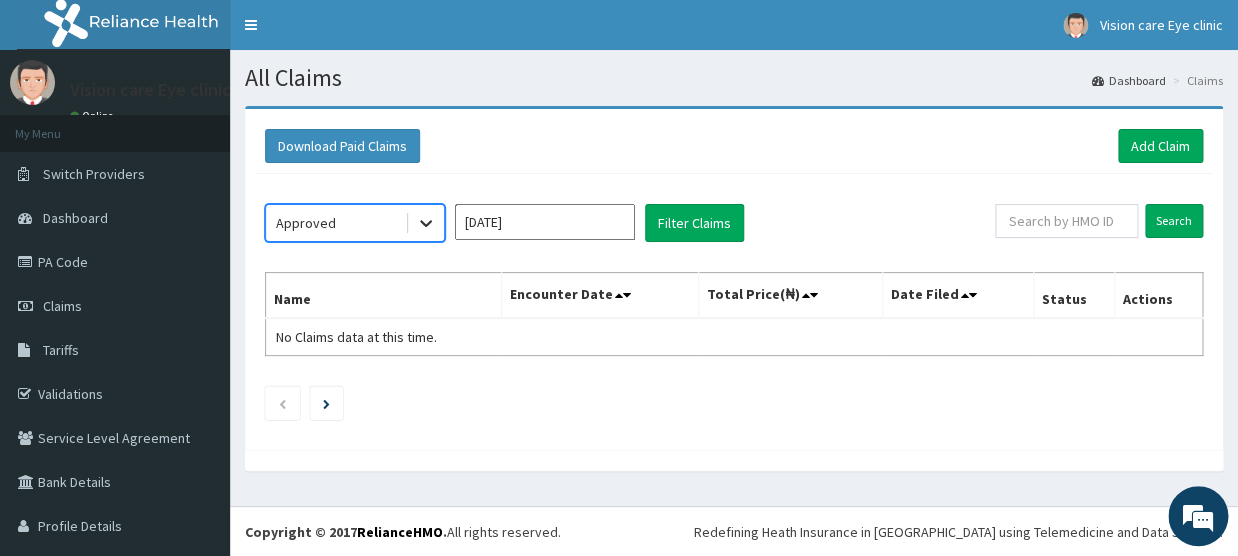 click 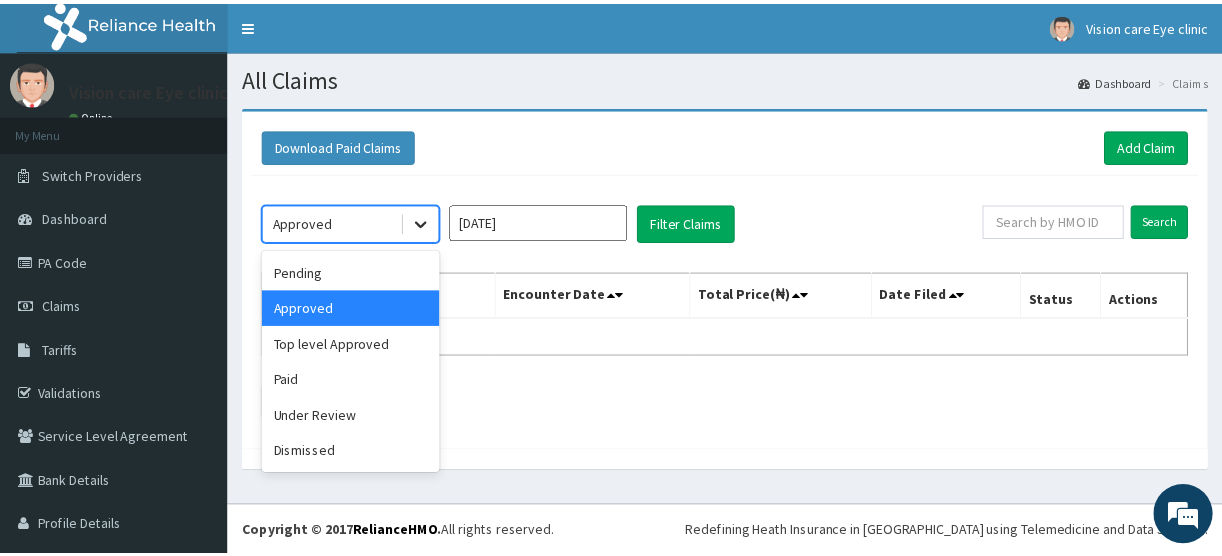 scroll, scrollTop: 0, scrollLeft: 0, axis: both 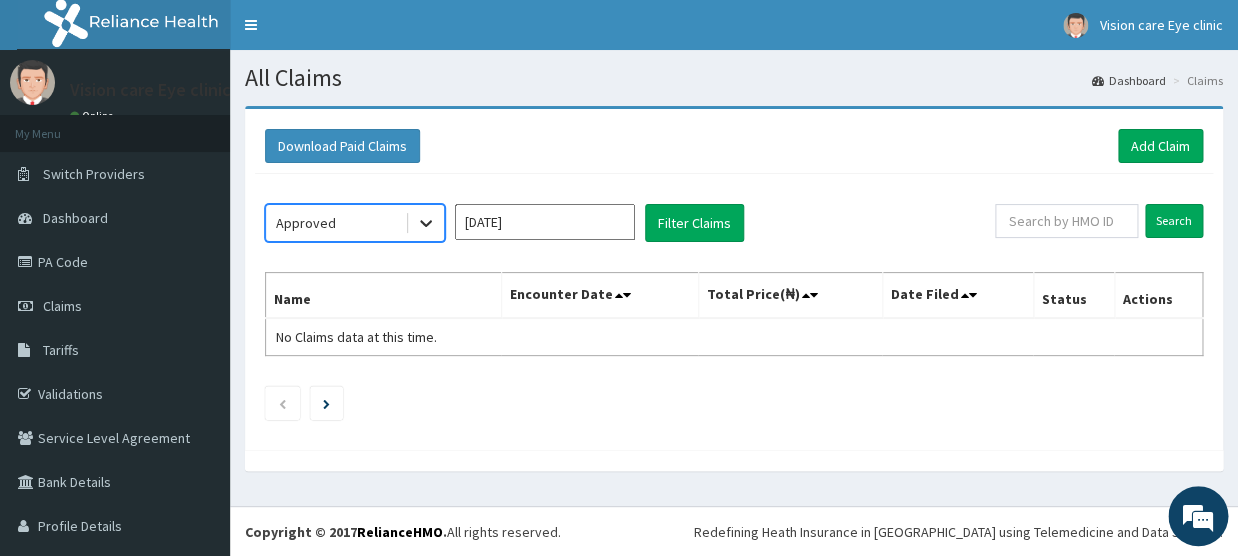drag, startPoint x: 418, startPoint y: 224, endPoint x: 433, endPoint y: 219, distance: 15.811388 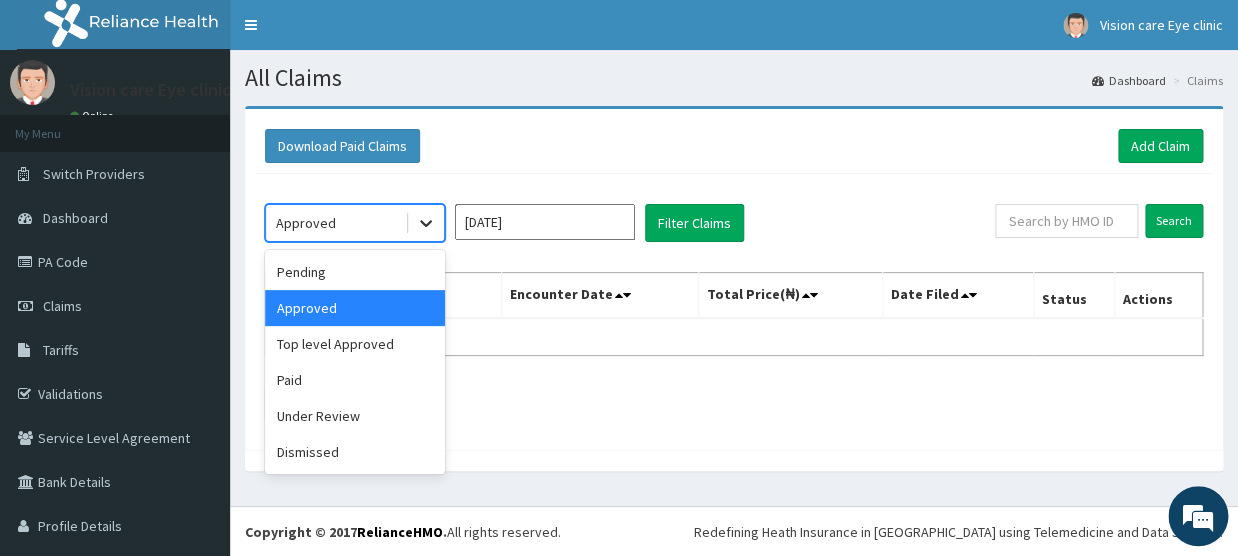 click 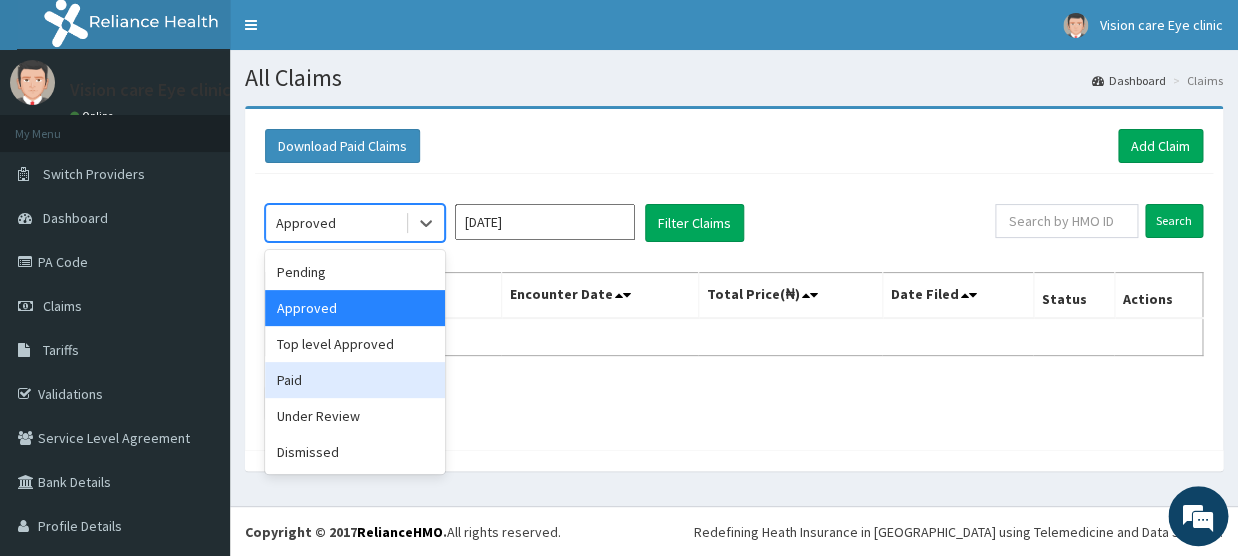 click on "Paid" at bounding box center [355, 380] 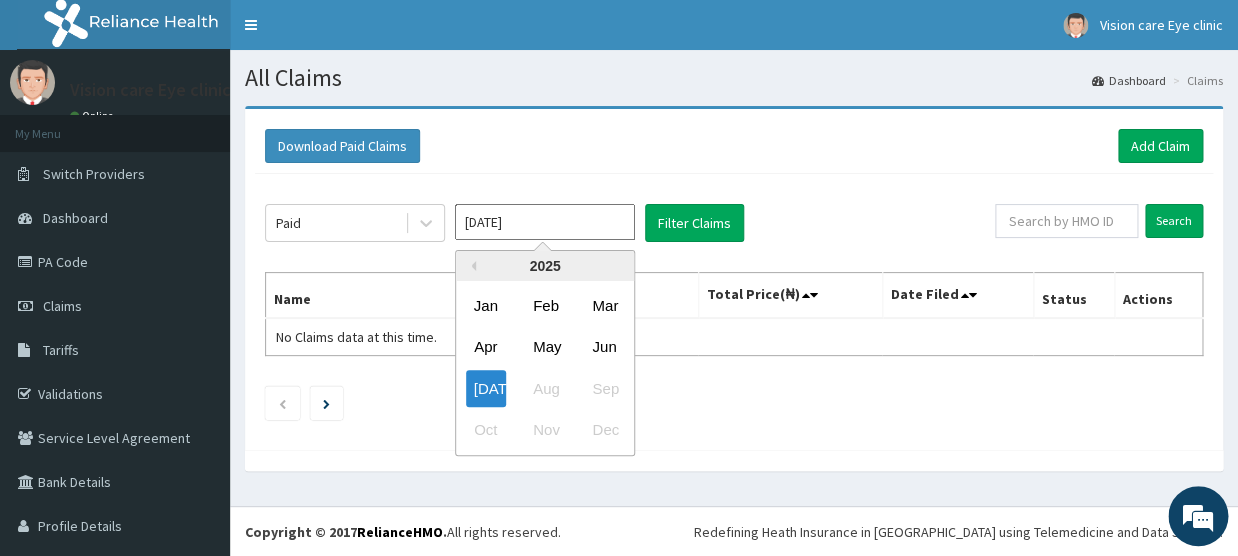 click on "Jul 2025" at bounding box center (545, 222) 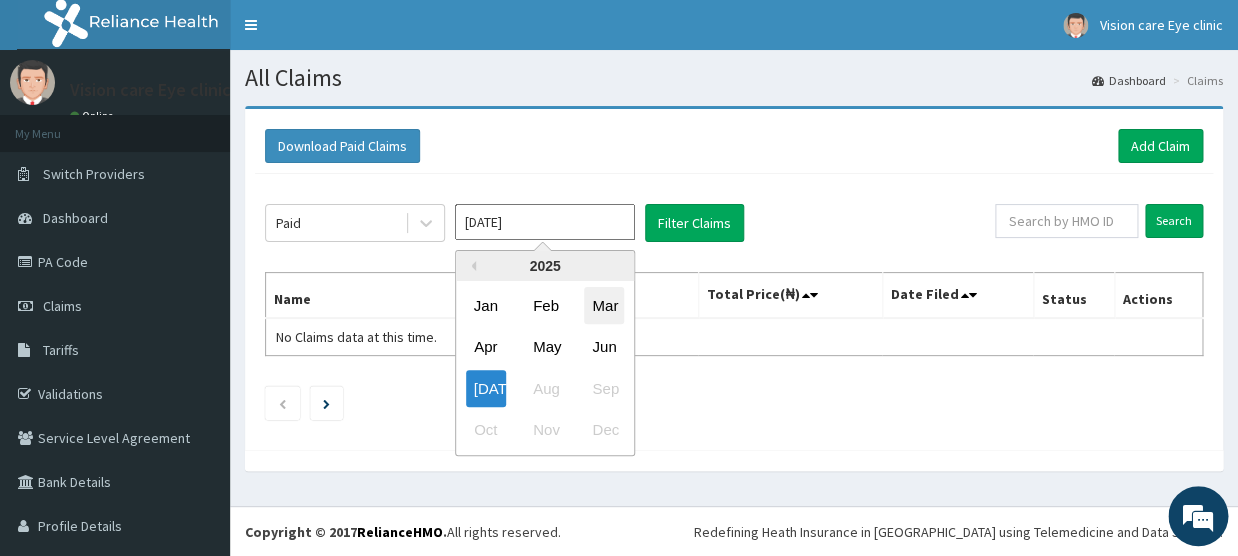 click on "Mar" at bounding box center [604, 305] 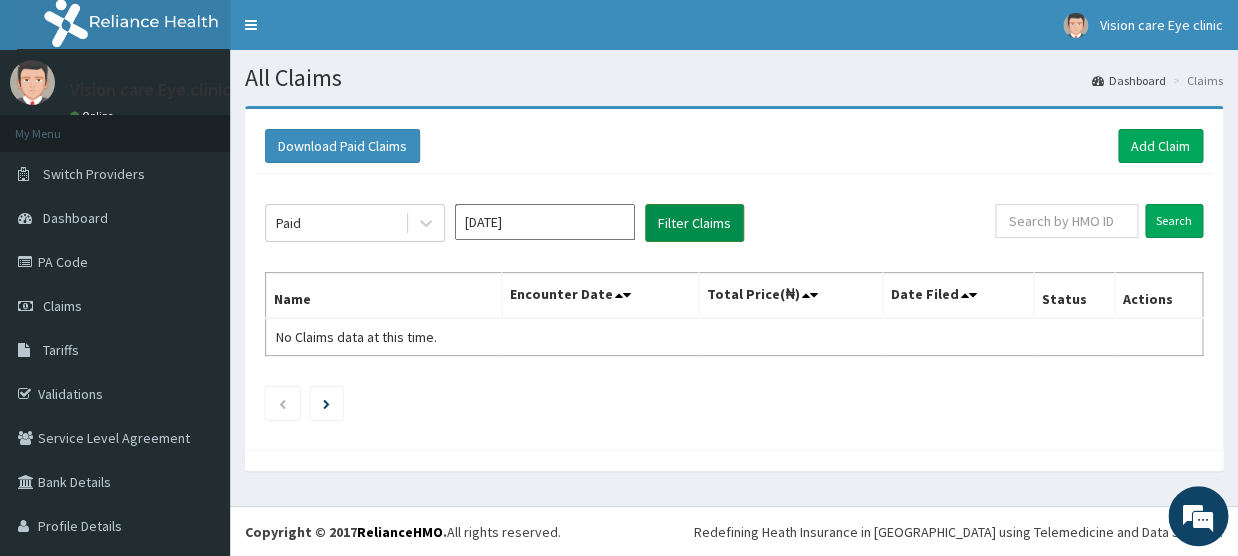 click on "Filter Claims" at bounding box center (694, 223) 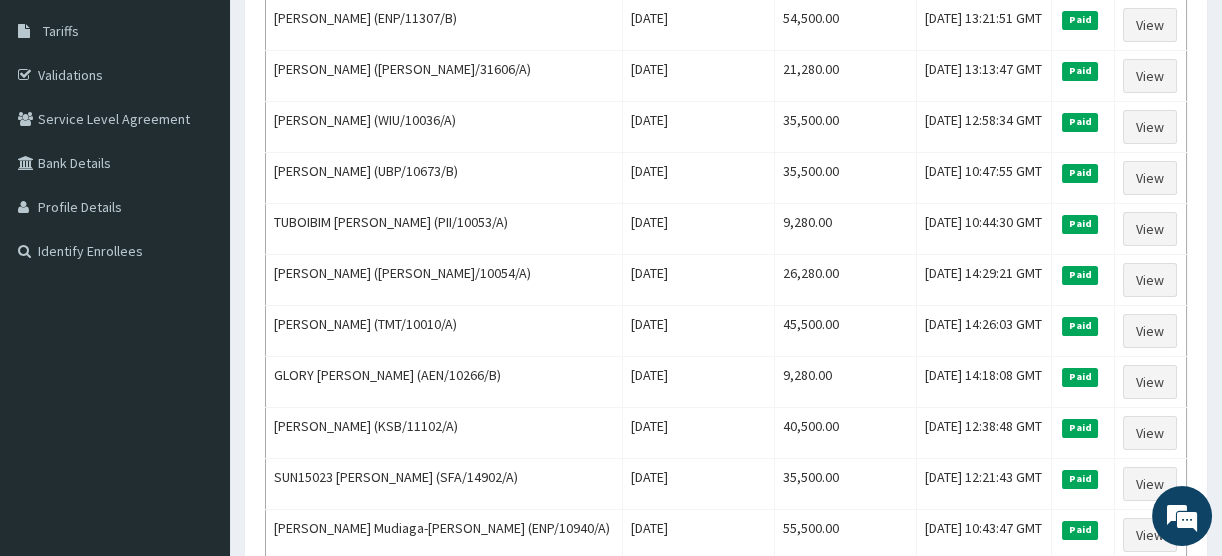 scroll, scrollTop: 330, scrollLeft: 0, axis: vertical 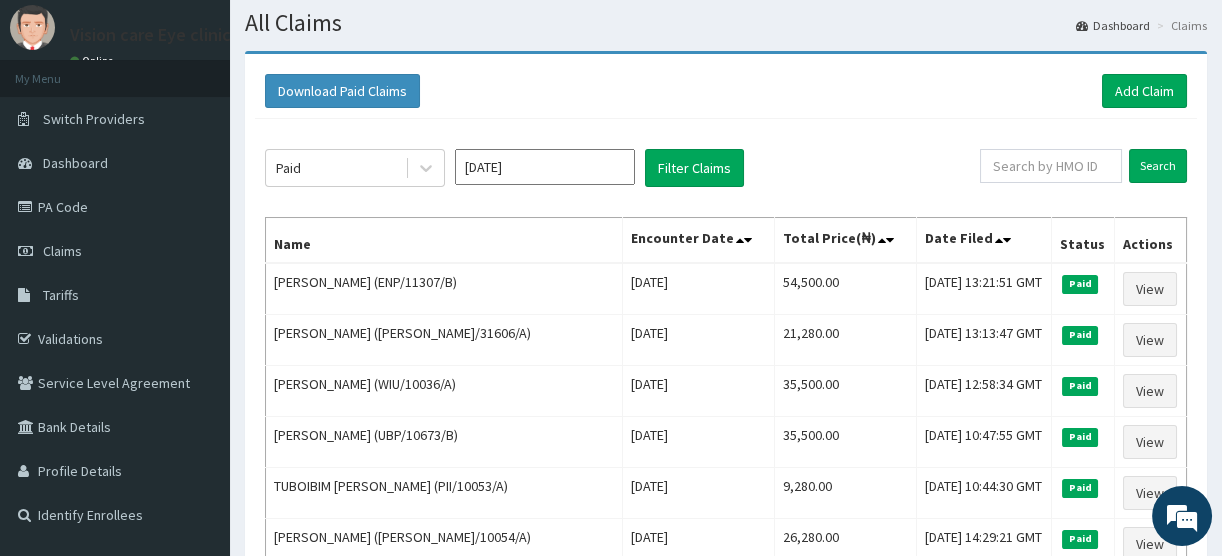 click on "Mar 2025" at bounding box center (545, 167) 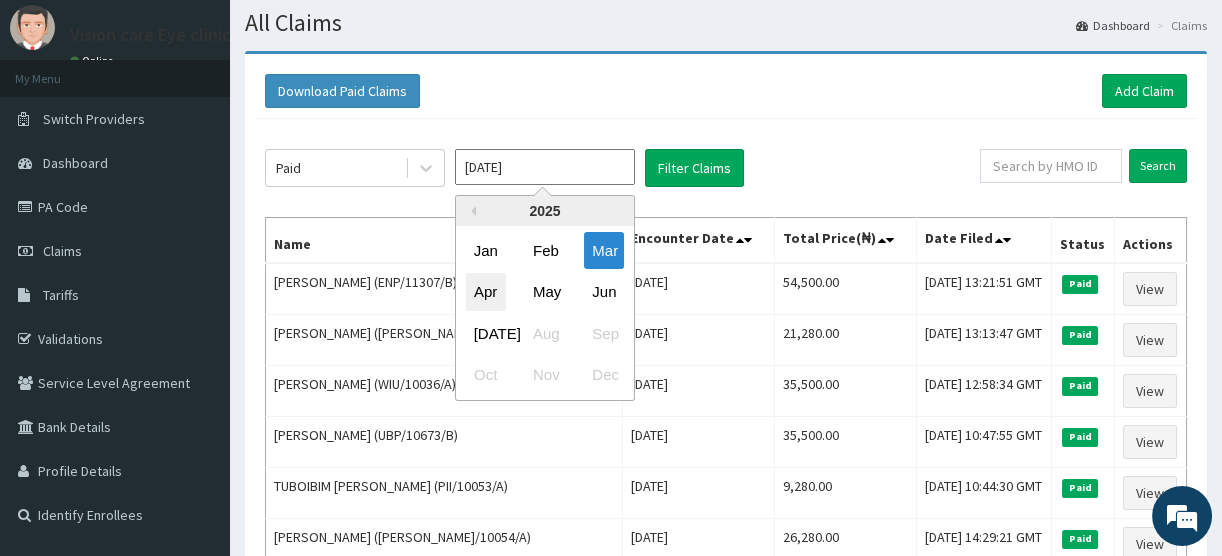 click on "Apr" at bounding box center [486, 292] 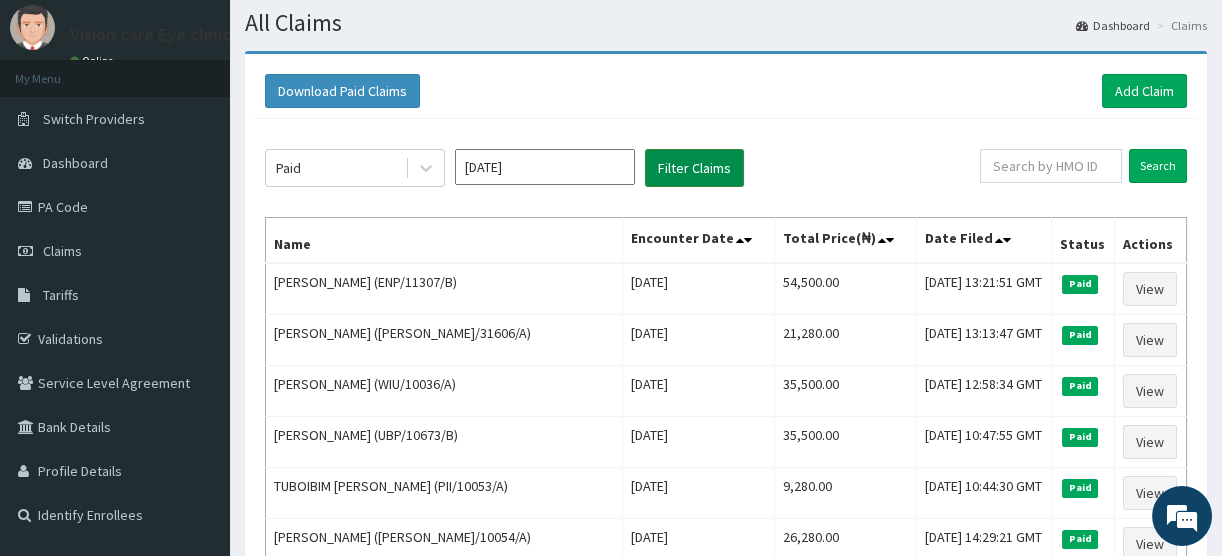 click on "Filter Claims" at bounding box center [694, 168] 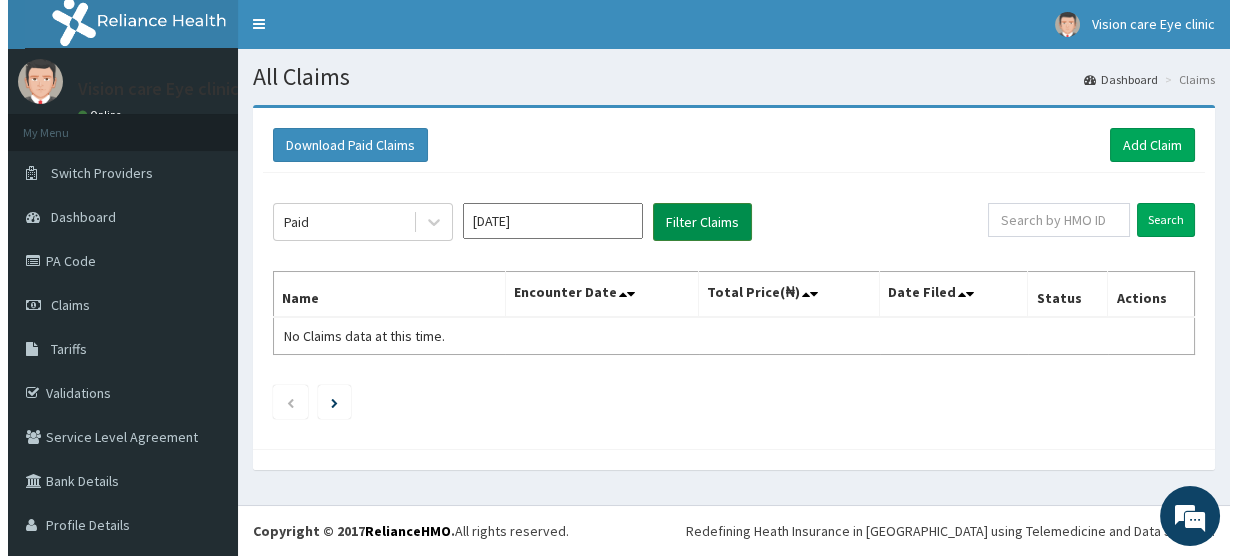 scroll, scrollTop: 0, scrollLeft: 0, axis: both 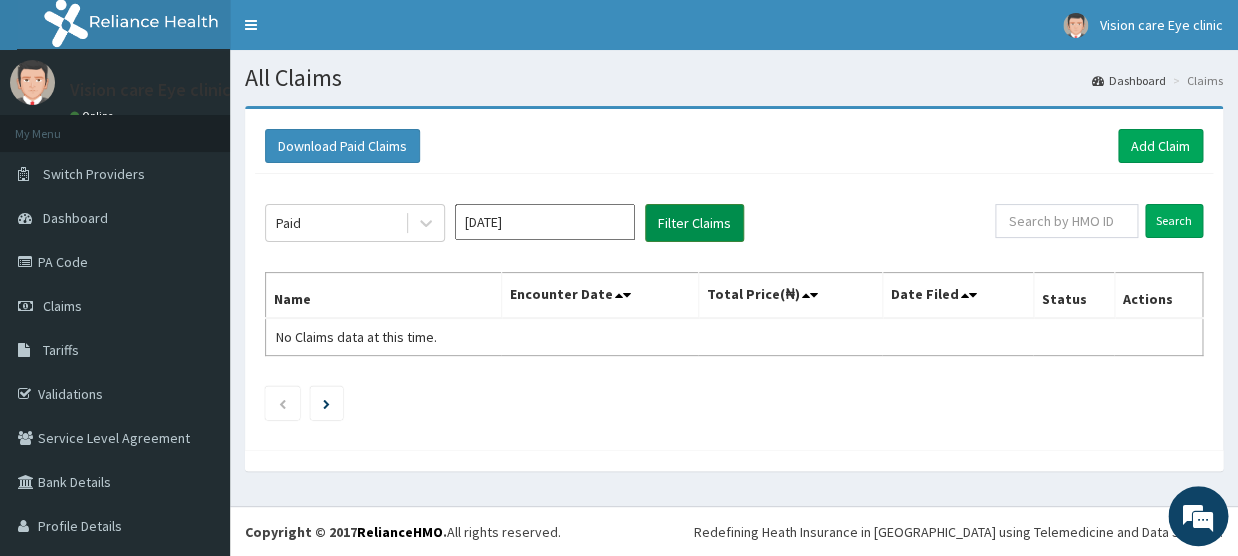 click on "Filter Claims" at bounding box center (694, 223) 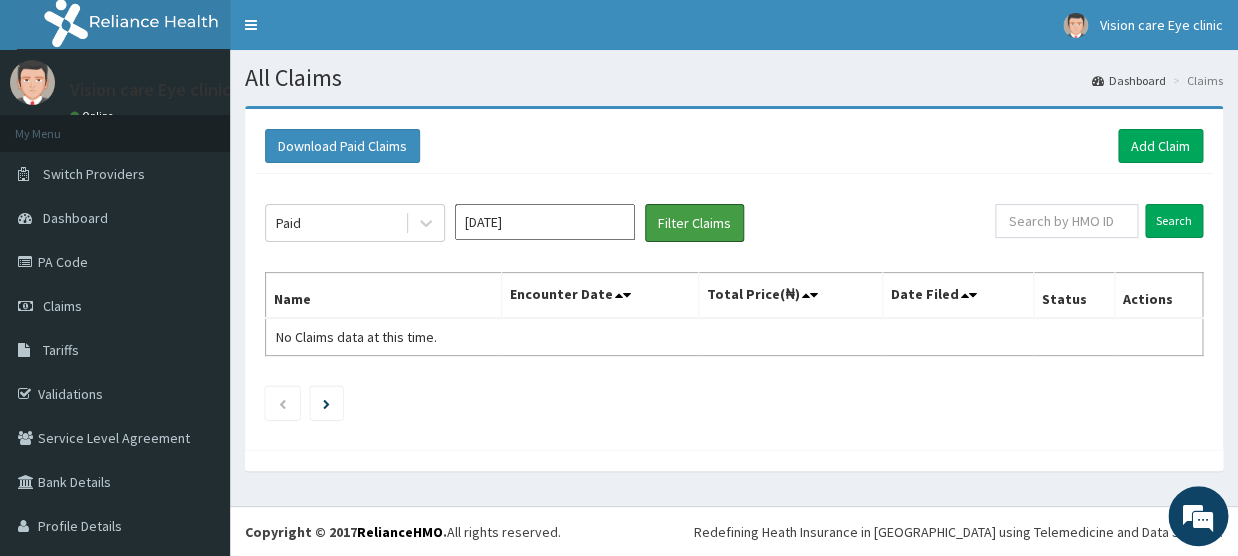 scroll, scrollTop: 46, scrollLeft: 0, axis: vertical 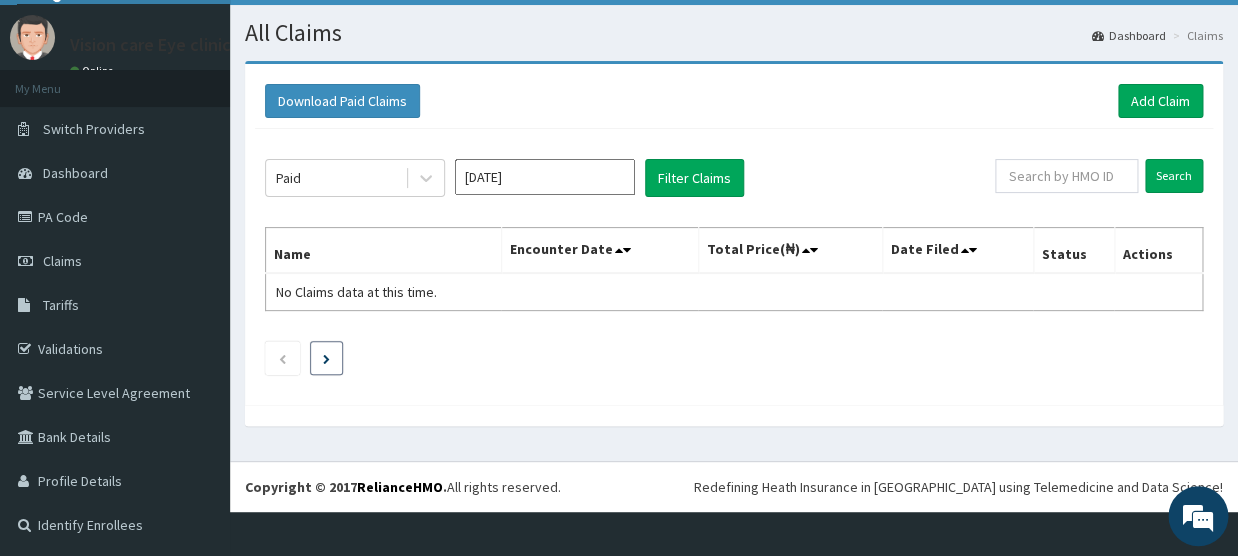 click at bounding box center [326, 358] 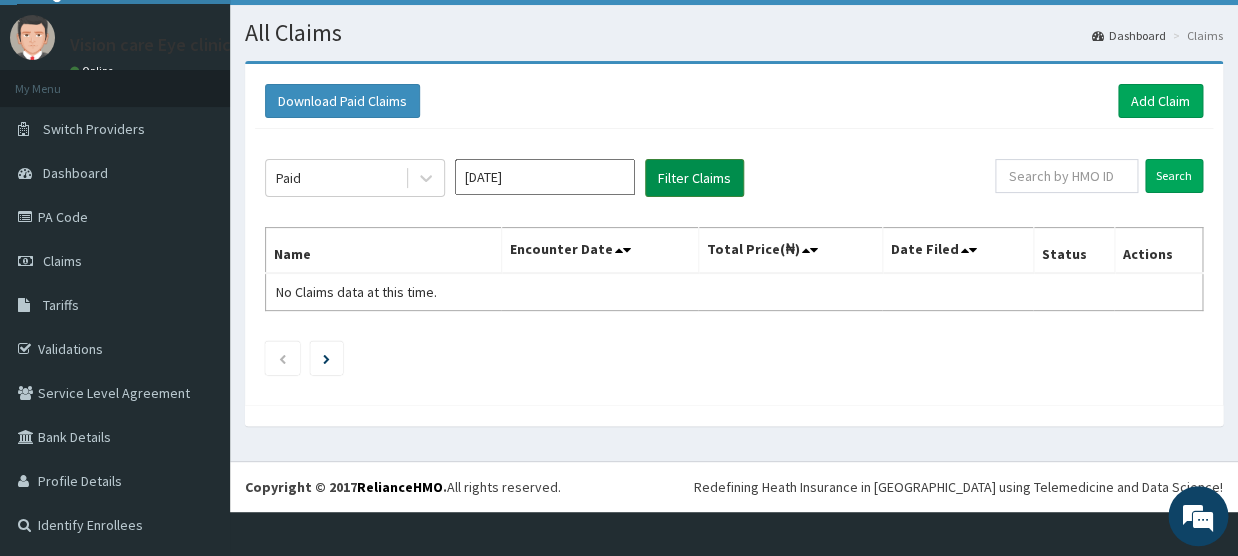 click on "Filter Claims" at bounding box center [694, 178] 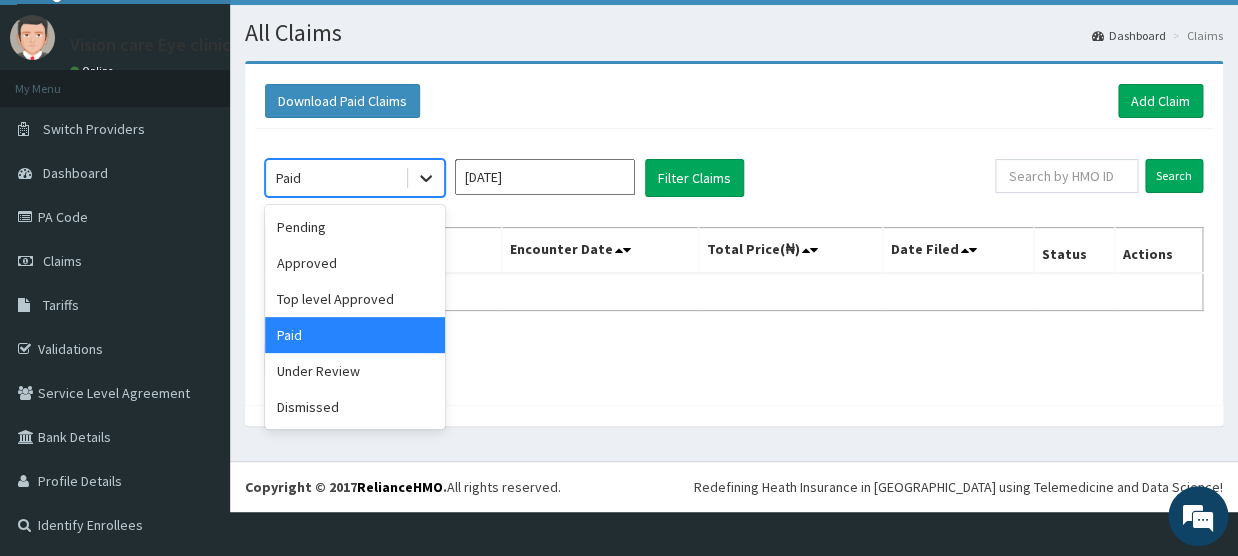 click 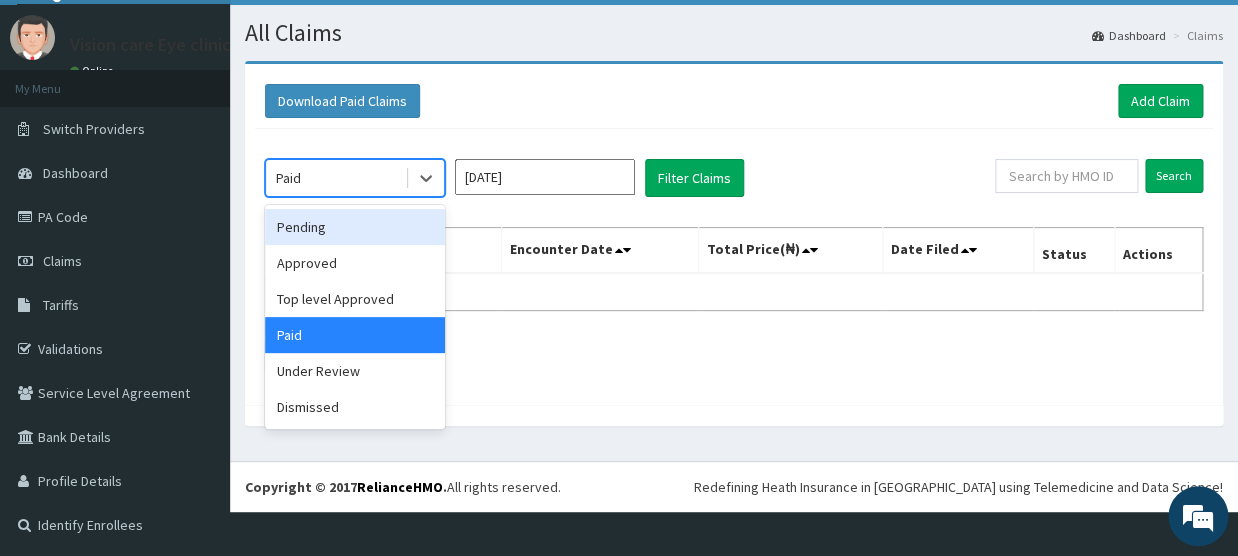 click on "Pending" at bounding box center (355, 227) 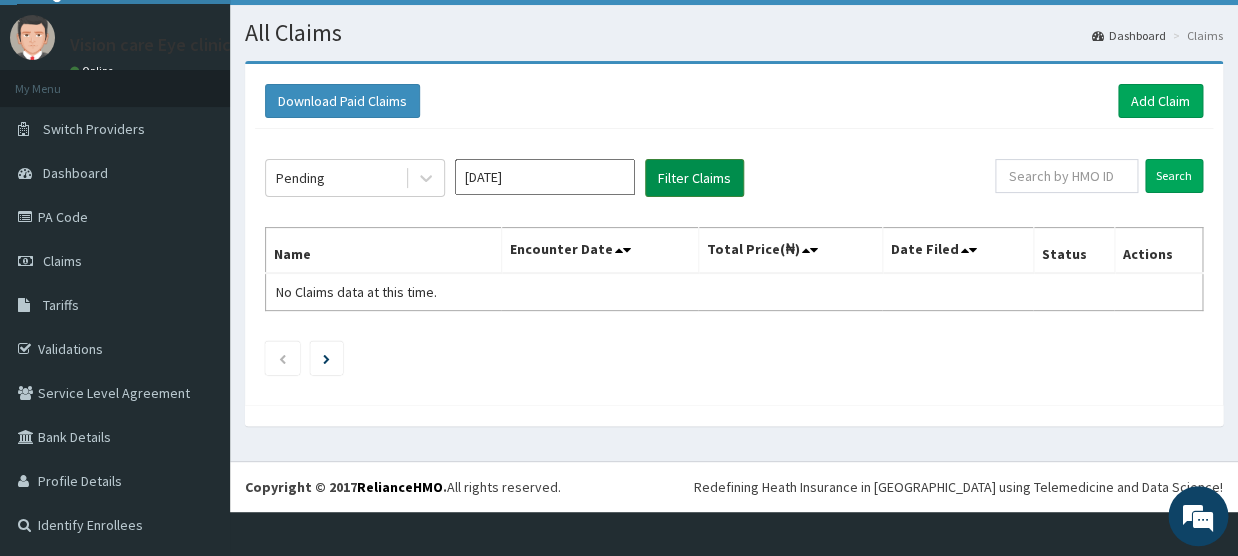 click on "Filter Claims" at bounding box center (694, 178) 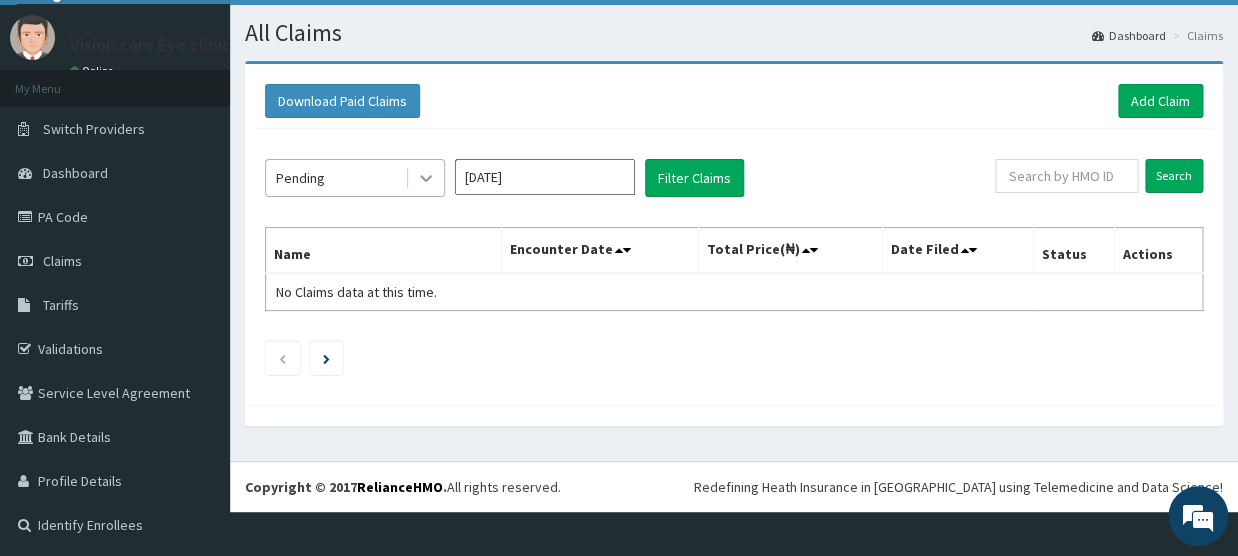 click 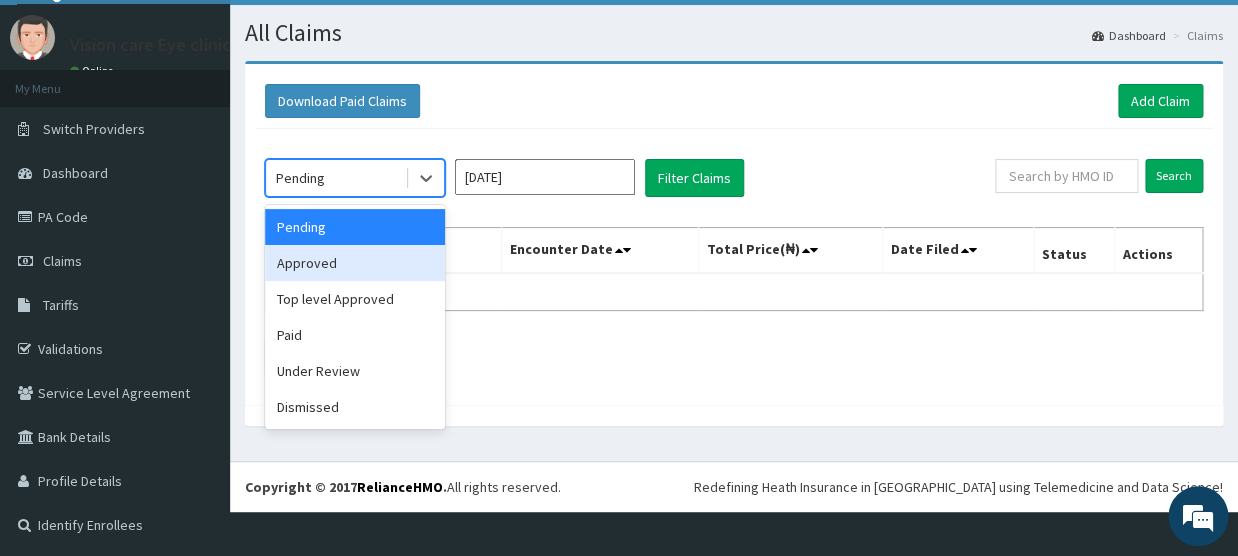 click on "Approved" at bounding box center (355, 263) 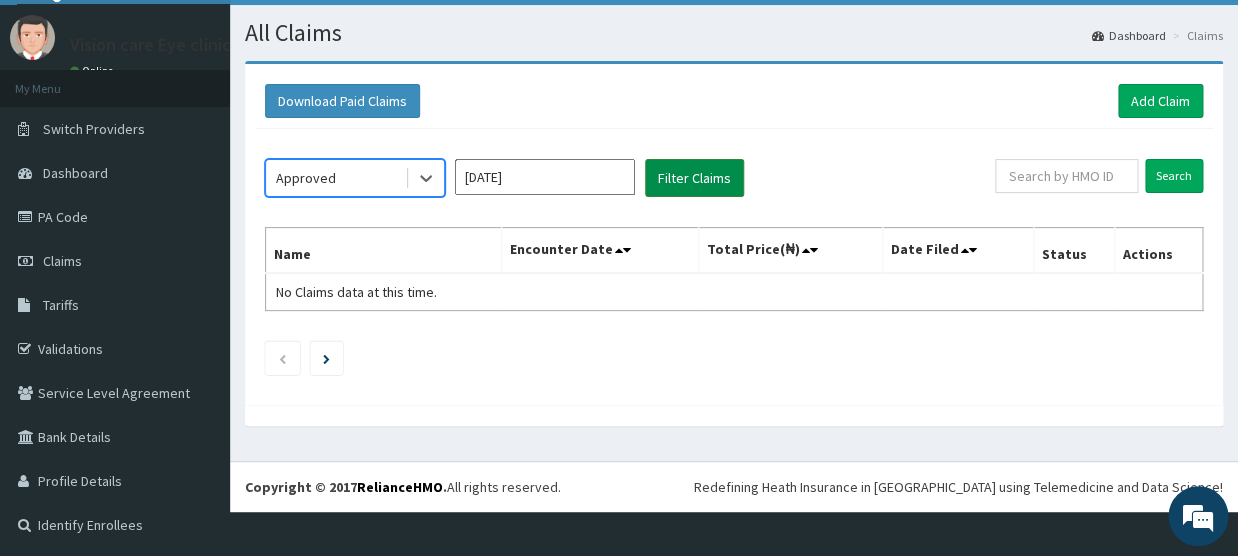 click on "Filter Claims" at bounding box center [694, 178] 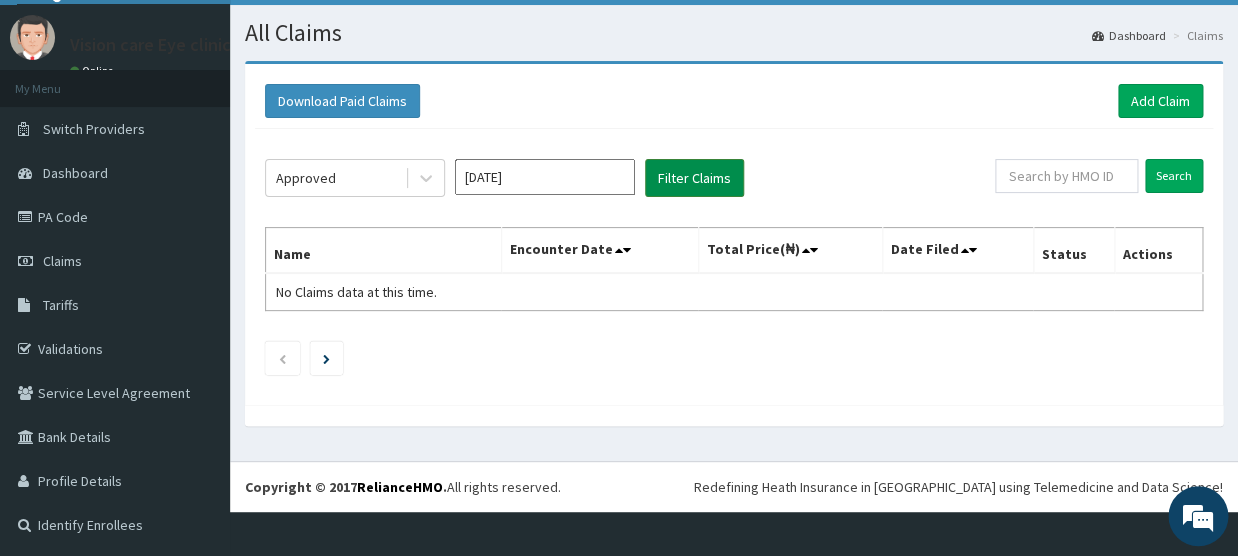 click on "Filter Claims" at bounding box center [694, 178] 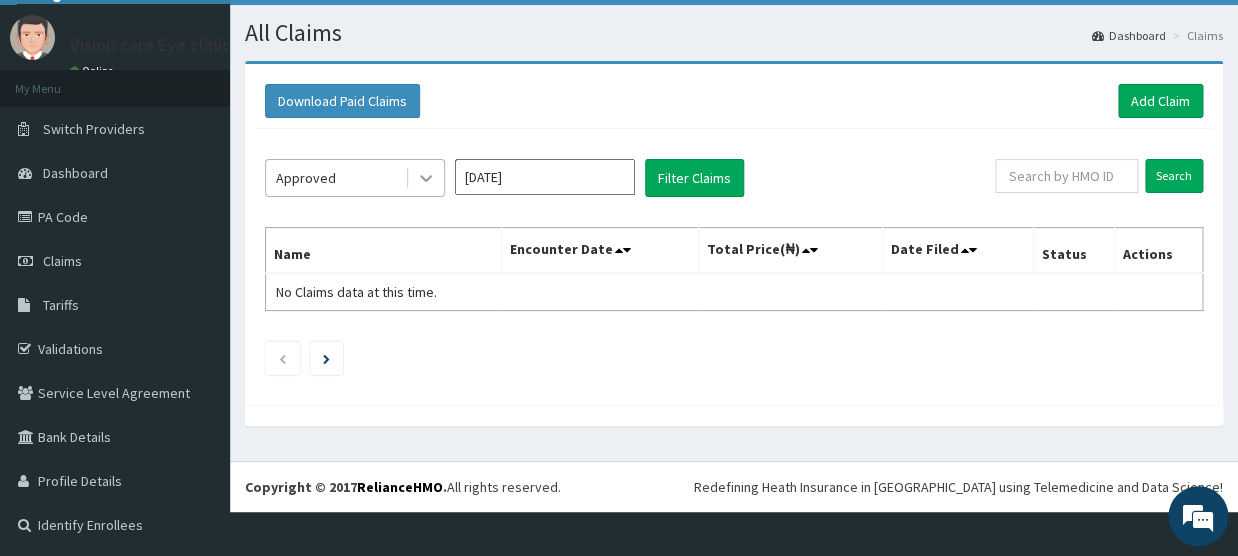click 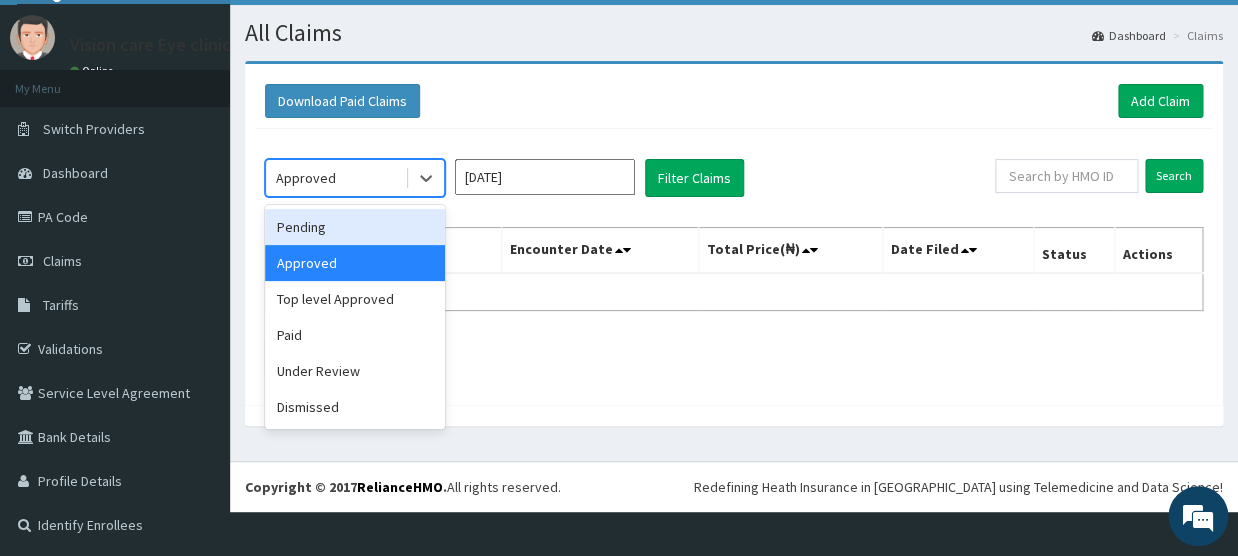 click on "Pending" at bounding box center [355, 227] 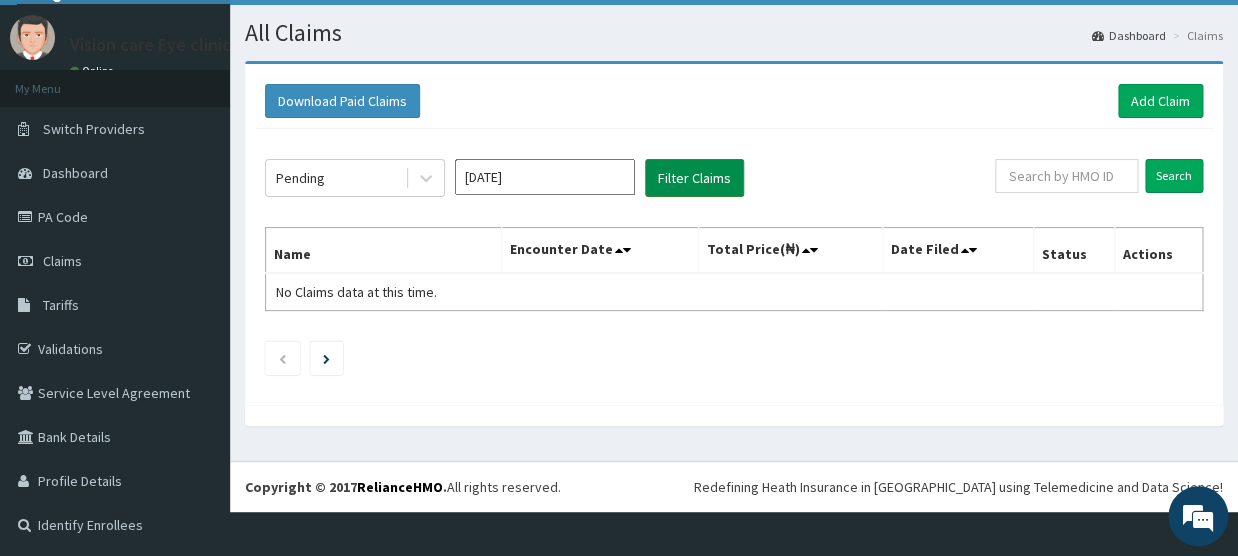 click on "Filter Claims" at bounding box center [694, 178] 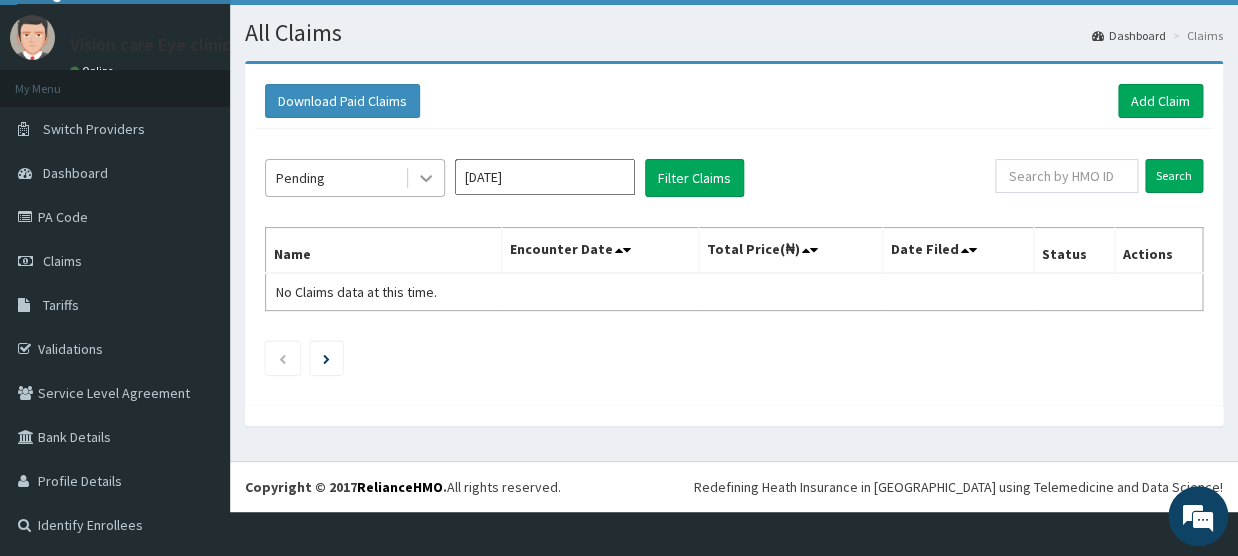 click 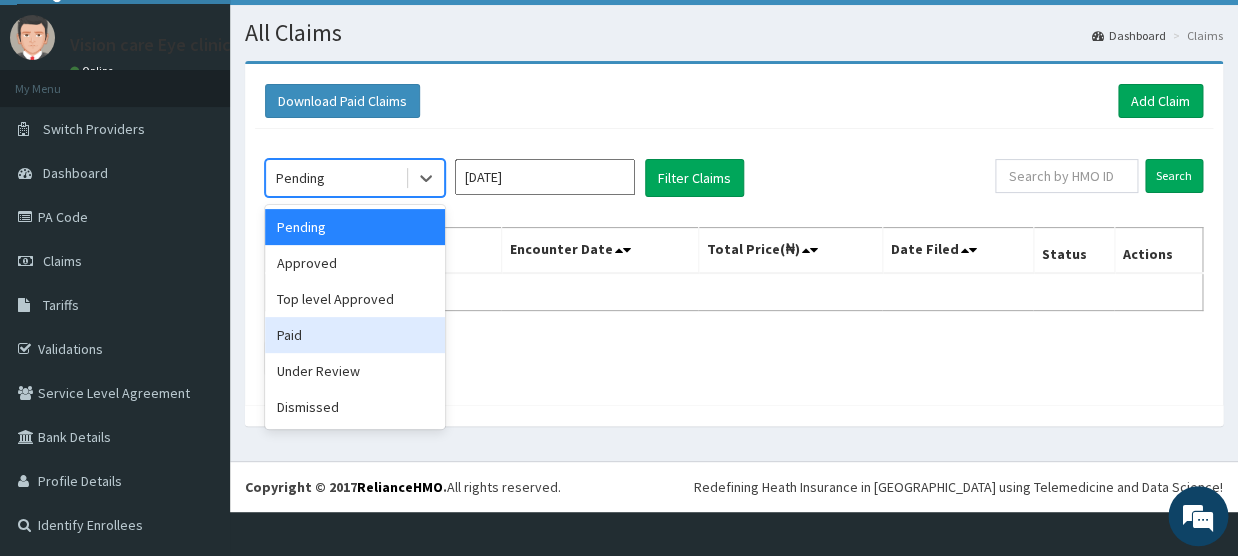 click on "Paid" at bounding box center (355, 335) 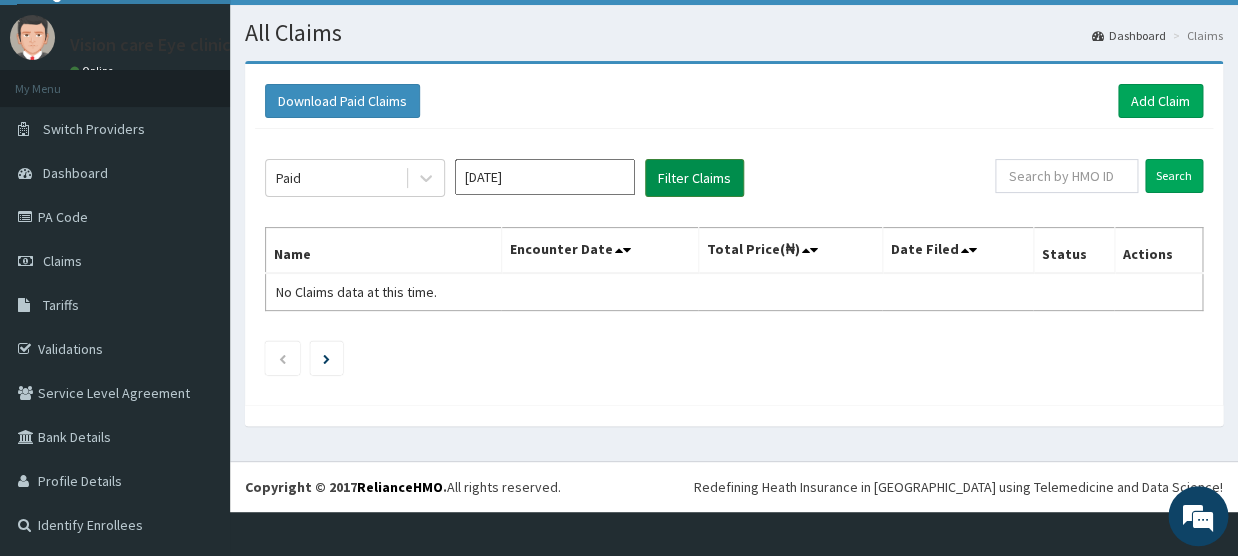 click on "Filter Claims" at bounding box center (694, 178) 